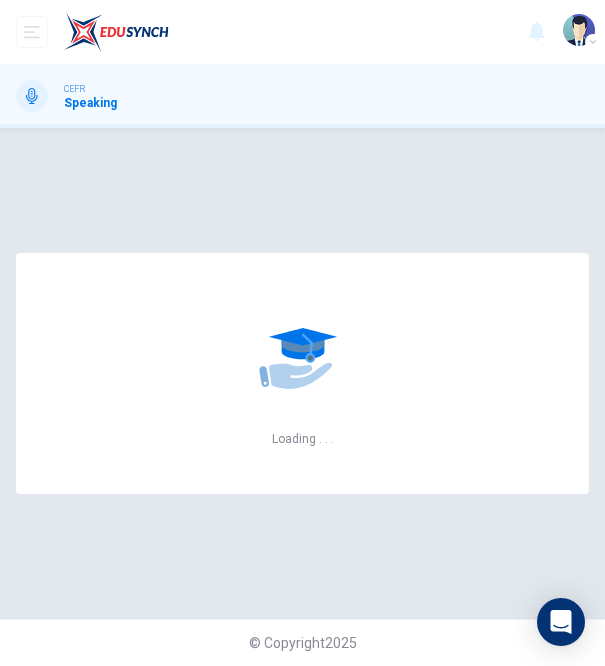 scroll, scrollTop: 0, scrollLeft: 0, axis: both 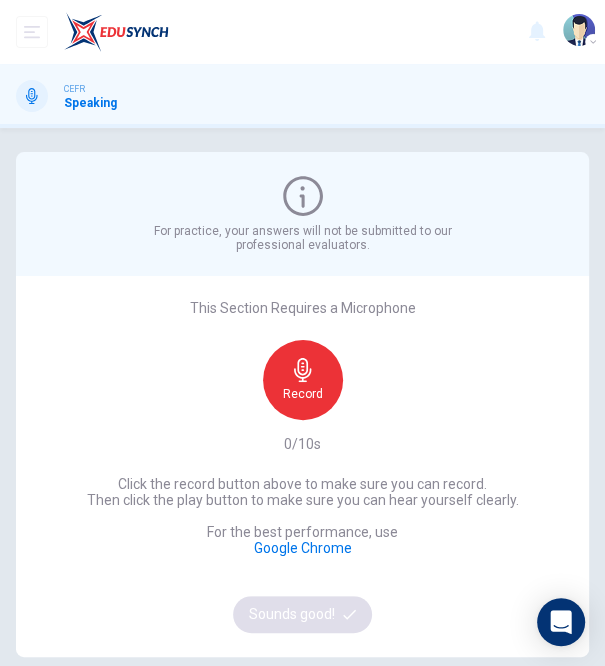 click on "Record" at bounding box center [303, 394] 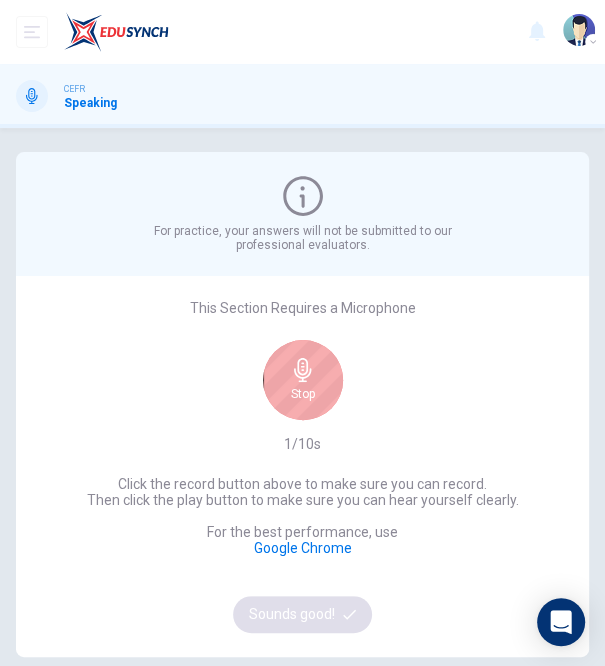 click on "Stop" at bounding box center (303, 380) 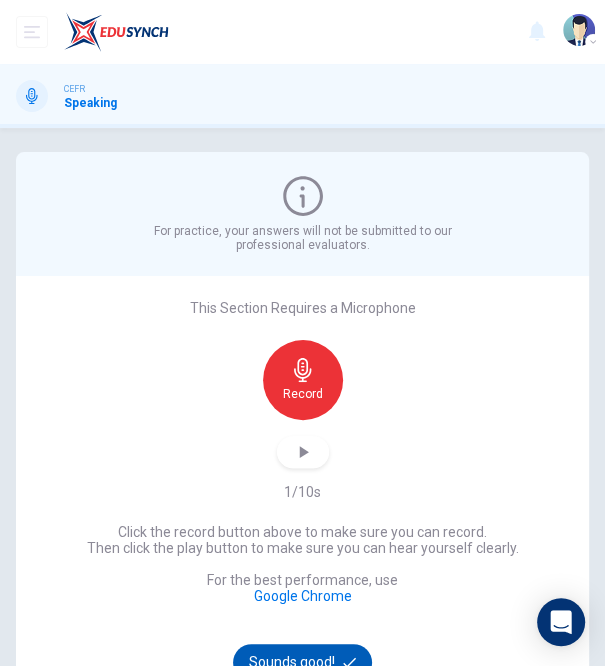 click on "Sounds good!" at bounding box center [303, 662] 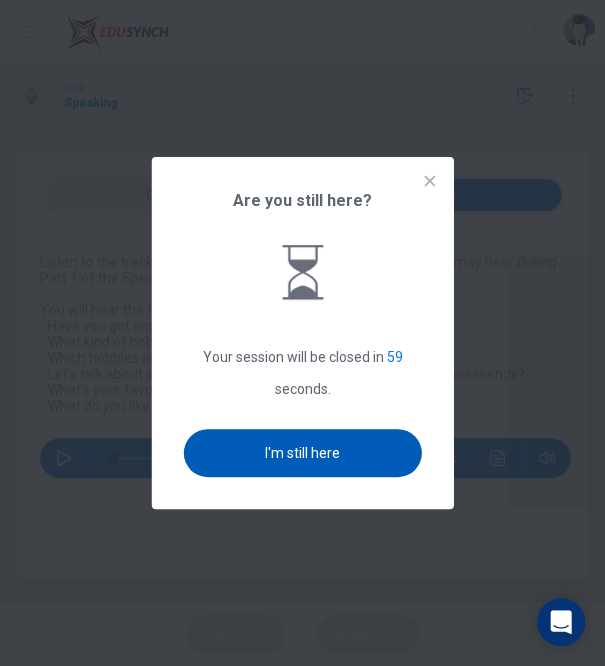 click on "I'm still here" at bounding box center (302, 453) 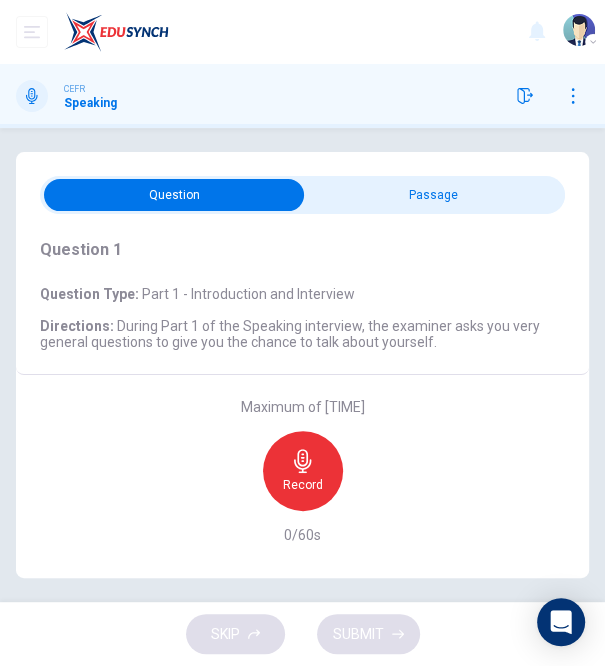 click at bounding box center (303, 461) 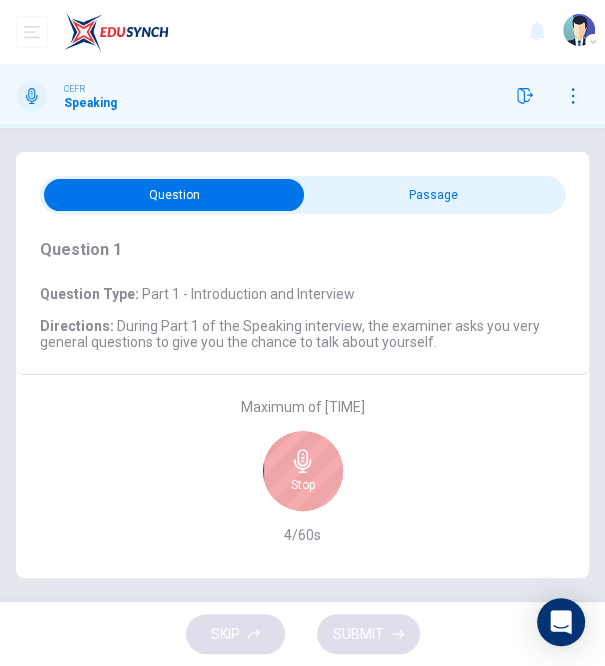 click on "Stop" at bounding box center [303, 471] 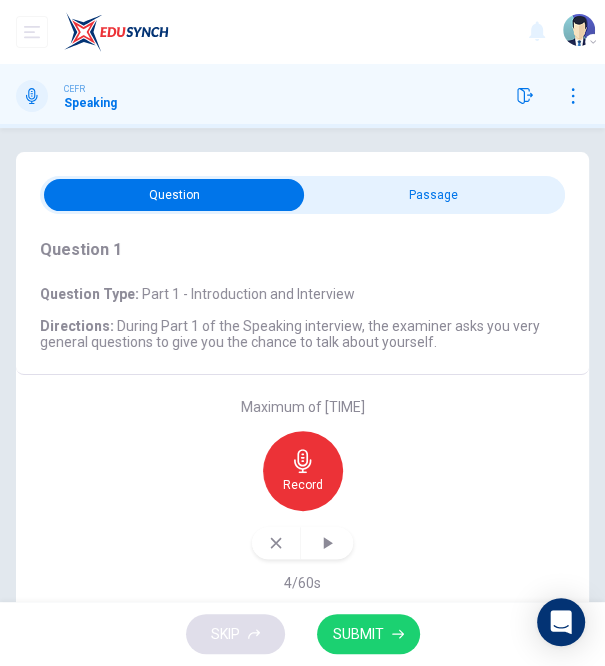 click at bounding box center (276, 543) 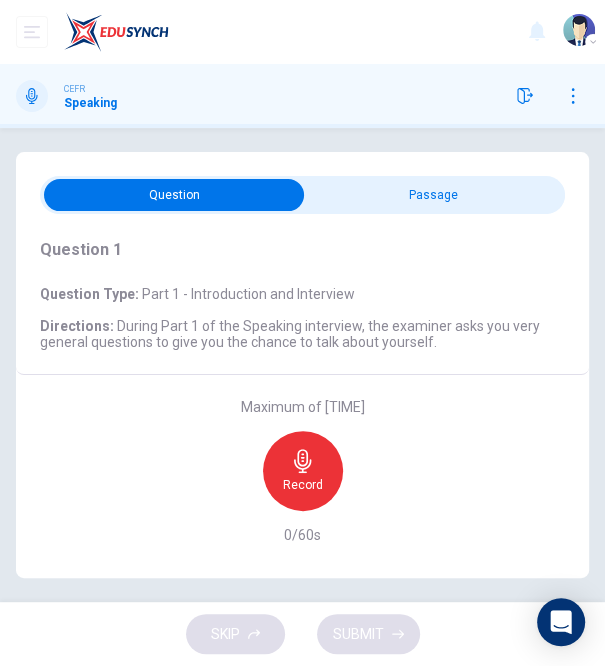 click on "Record" at bounding box center (303, 485) 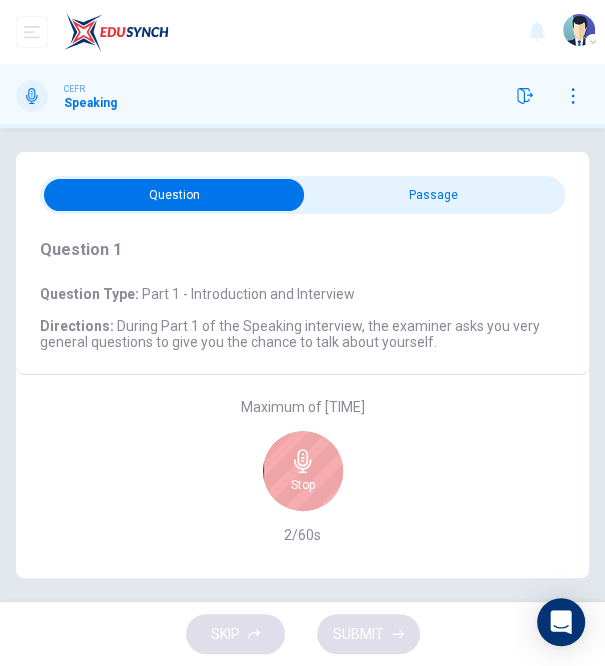 click on "Stop" at bounding box center [303, 471] 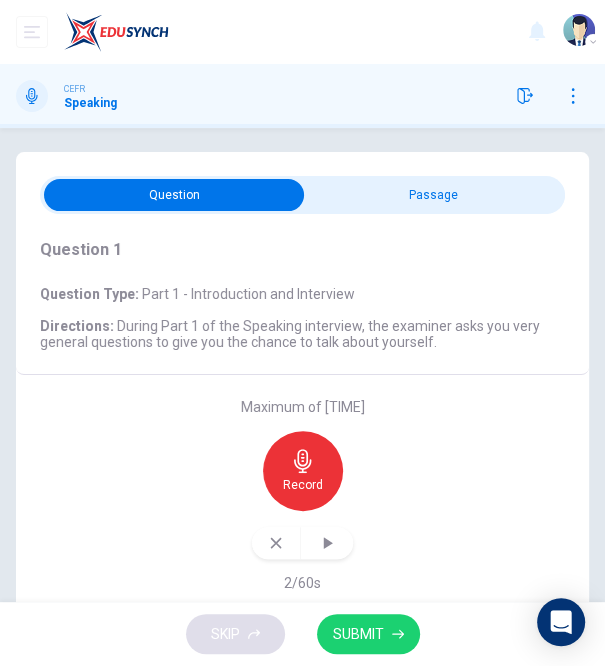 click at bounding box center (276, 543) 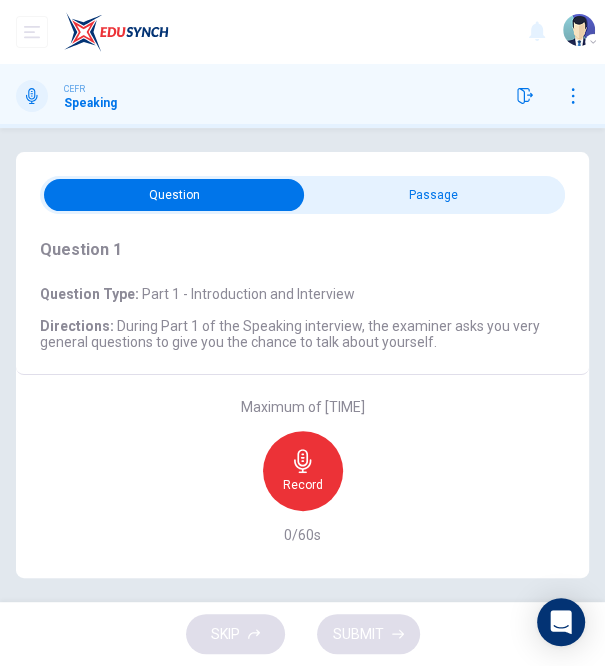 click on "Record" at bounding box center (303, 471) 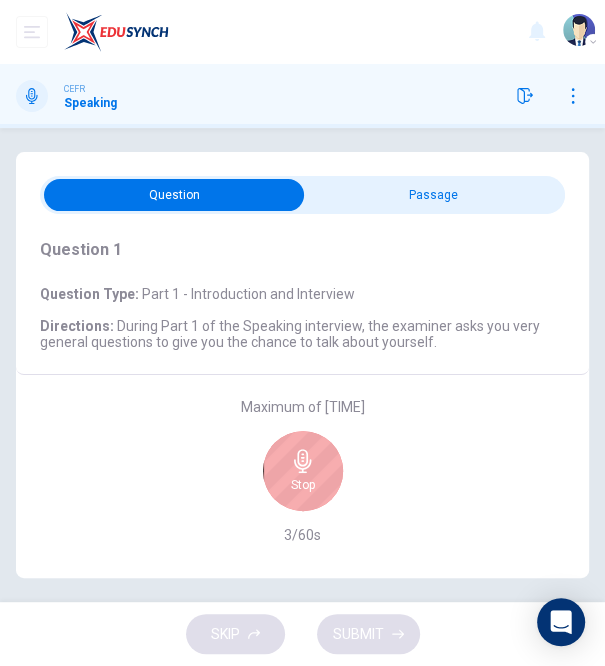 click at bounding box center [302, 461] 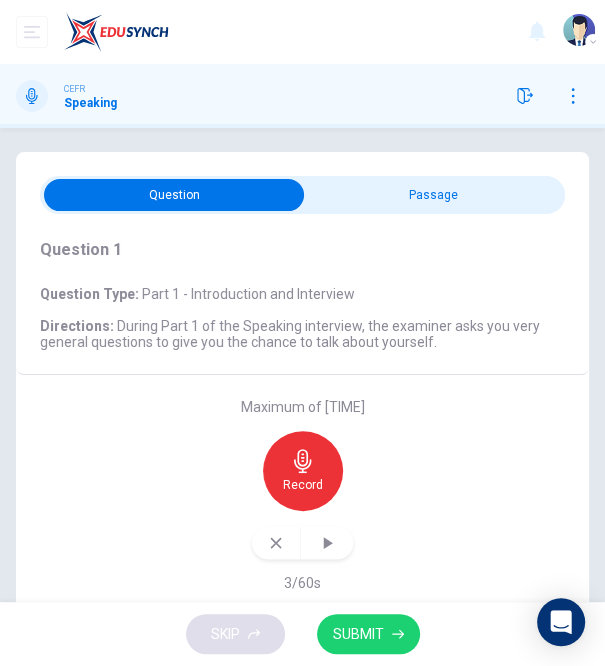 click at bounding box center (276, 543) 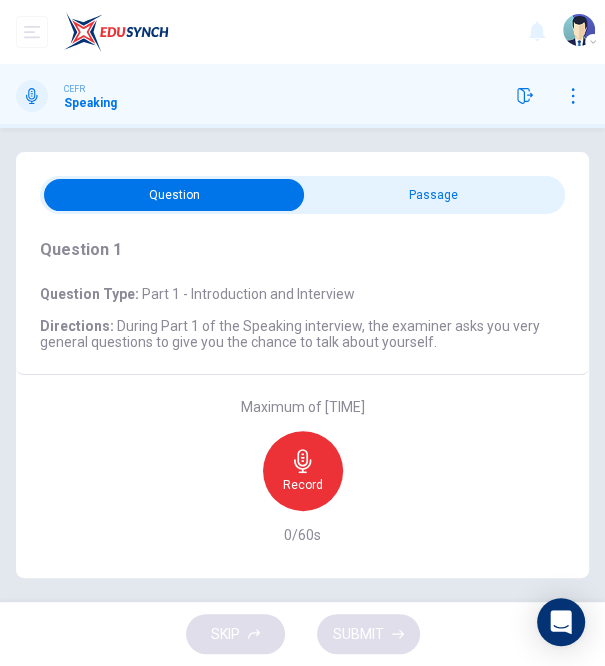 click on "Record" at bounding box center [303, 471] 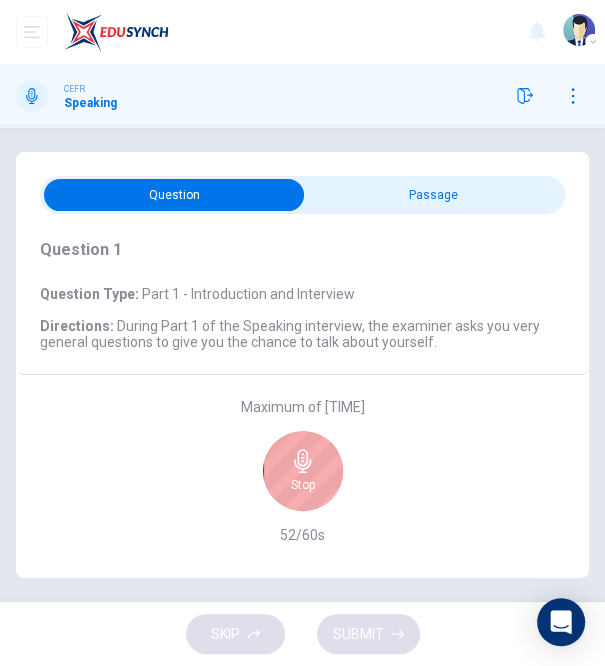 click on "Stop" at bounding box center (303, 485) 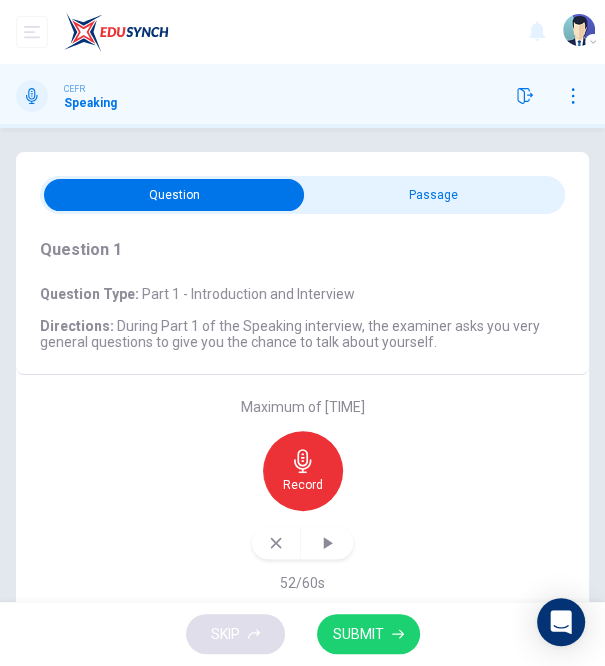 click at bounding box center (276, 543) 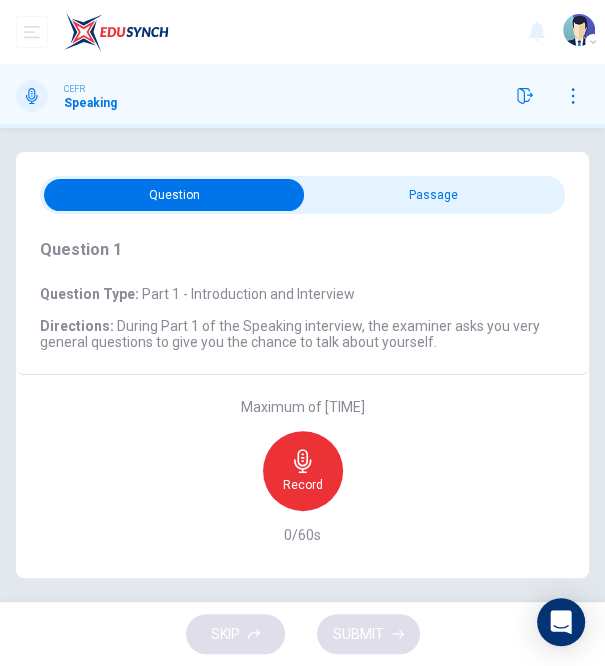click on "Record" at bounding box center (303, 471) 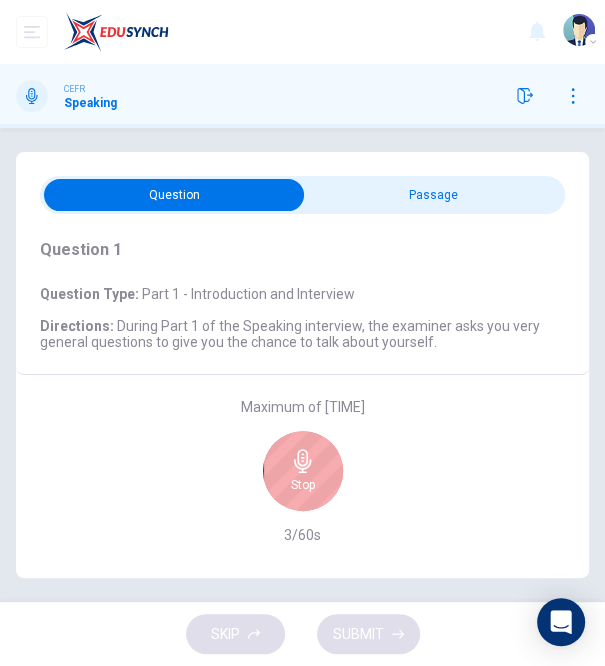 click at bounding box center (303, 461) 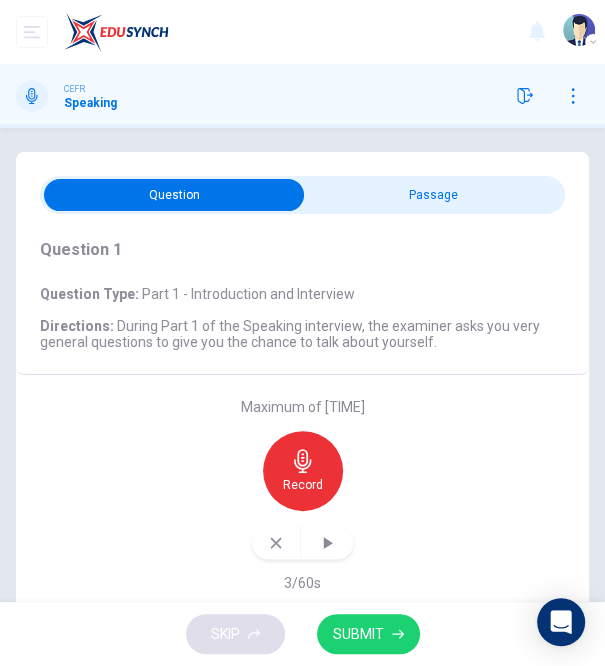 click at bounding box center (276, 543) 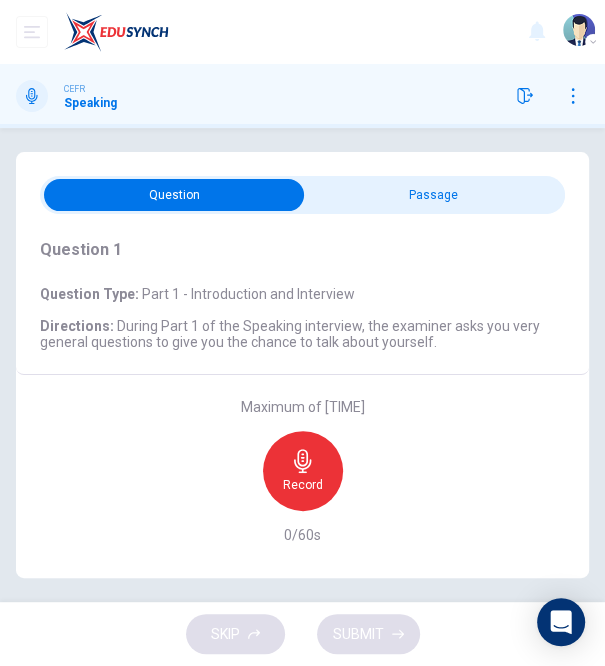 click at bounding box center [303, 461] 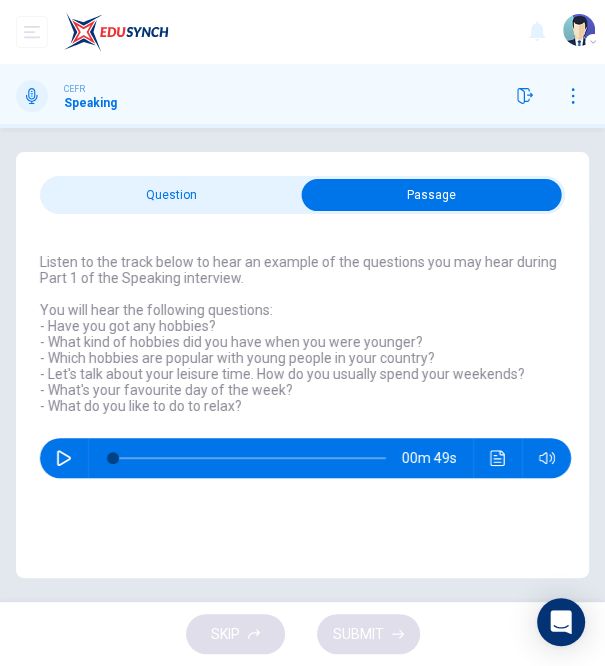 click on "Question : Listen to the track below to hear an example of the questions you may hear during Part 1 of the Speaking interview.  You will hear the following questions:
- Have you got any hobbies?
- What kind of hobbies did you have when you were younger?
- Which hobbies are popular with young people in your country?
- Let's talk about your leisure time. How do you usually spend your weekends?
- What's your favourite day of the week?
- What do you like to do to relax? 00m 49s" at bounding box center [302, 358] 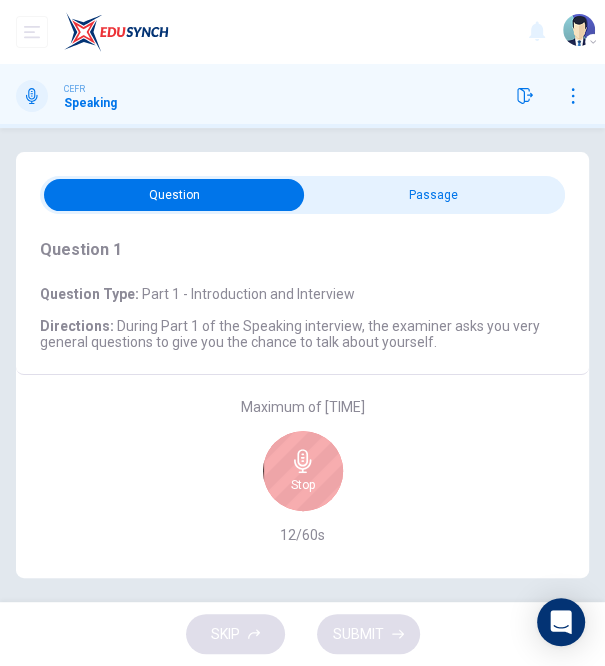 click on "Stop" at bounding box center [303, 471] 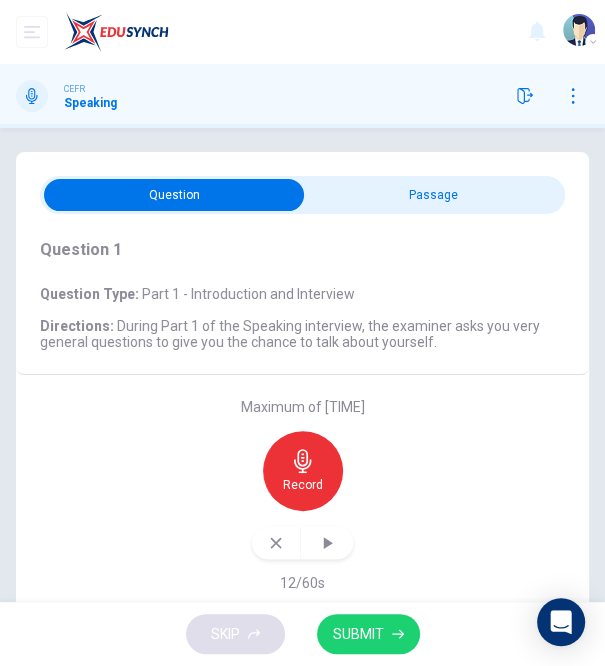 click at bounding box center [276, 543] 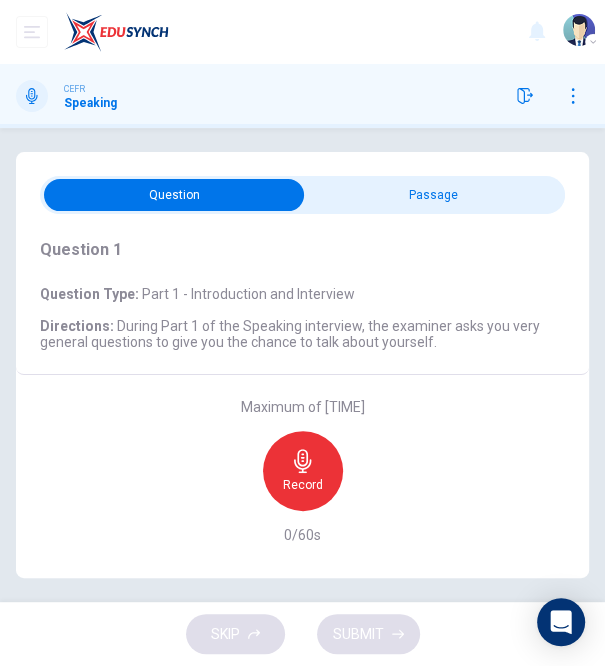 click on "Record" at bounding box center [303, 471] 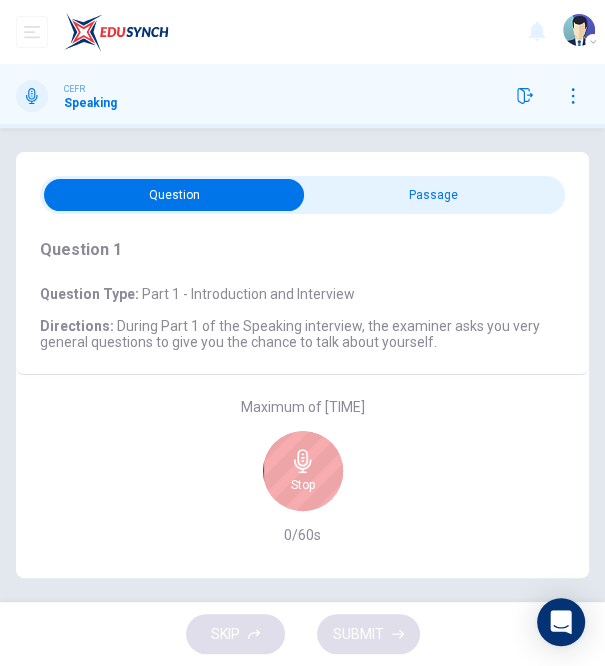 click on "Question Passage Question   1 Question Type :   Part 1 - Introduction and Interview Directions :   During Part 1 of the Speaking interview, the examiner asks you very general questions to give you the chance to talk about yourself. Maximum of 1 minutes Stop 0/60s Question : Listen to the track below to hear an example of the questions you may hear during Part 1 of the Speaking interview.  You will hear the following questions:
- Have you got any hobbies?
- What kind of hobbies did you have when you were younger?
- Which hobbies are popular with young people in your country?
- Let's talk about your leisure time. How do you usually spend your weekends?
- What's your favourite day of the week?
- What do you like to do to relax? 00m 49s Maximum of 1 minutes Stop 0/60s" at bounding box center [302, 365] 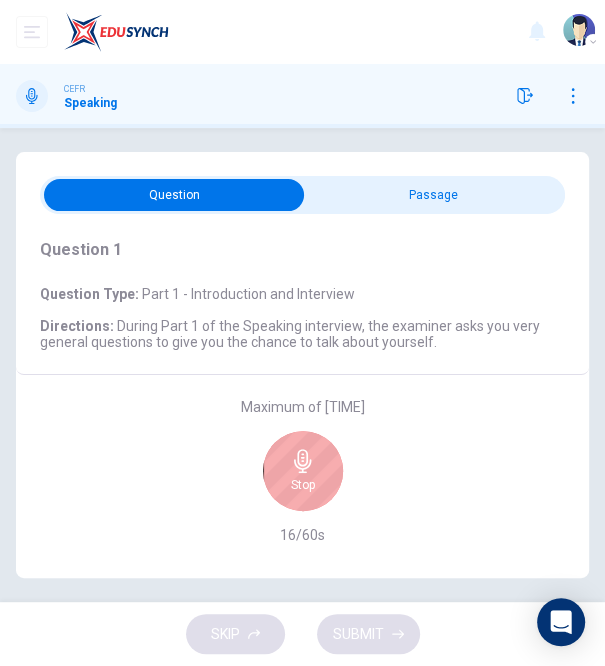 click on "Stop" at bounding box center [303, 471] 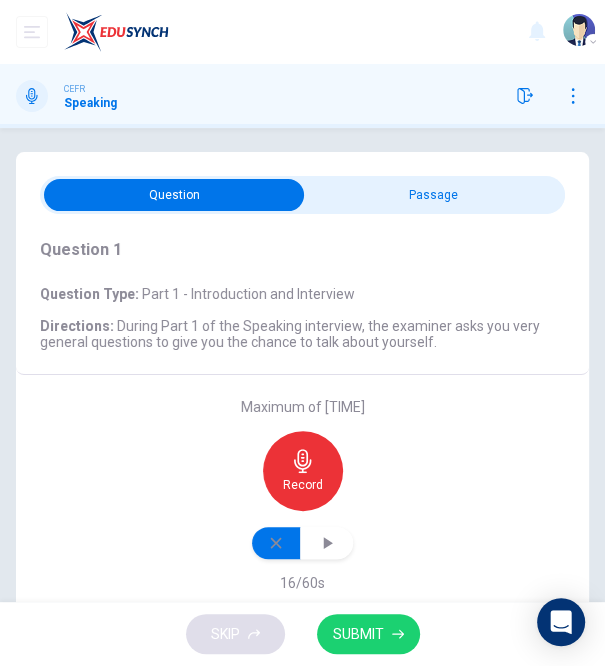 click at bounding box center [276, 543] 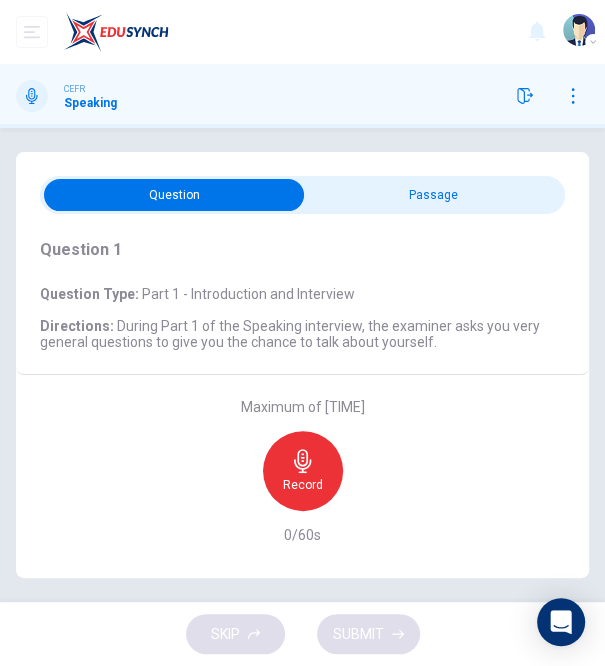 click on "Record" at bounding box center [303, 485] 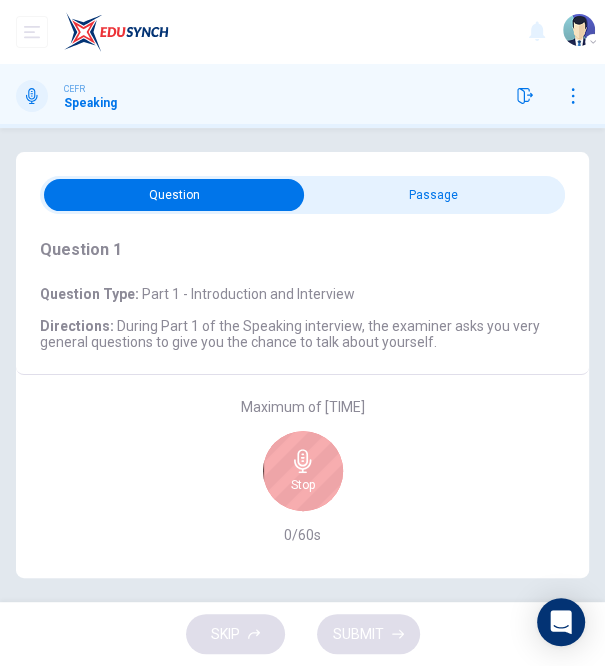 click on "Question Passage Question   1 Question Type :   Part 1 - Introduction and Interview Directions :   During Part 1 of the Speaking interview, the examiner asks you very general questions to give you the chance to talk about yourself. Maximum of 1 minutes Stop 0/60s Question : Listen to the track below to hear an example of the questions you may hear during Part 1 of the Speaking interview.  You will hear the following questions:
- Have you got any hobbies?
- What kind of hobbies did you have when you were younger?
- Which hobbies are popular with young people in your country?
- Let's talk about your leisure time. How do you usually spend your weekends?
- What's your favourite day of the week?
- What do you like to do to relax? 00m 49s Maximum of 1 minutes Stop 0/60s" at bounding box center (302, 365) 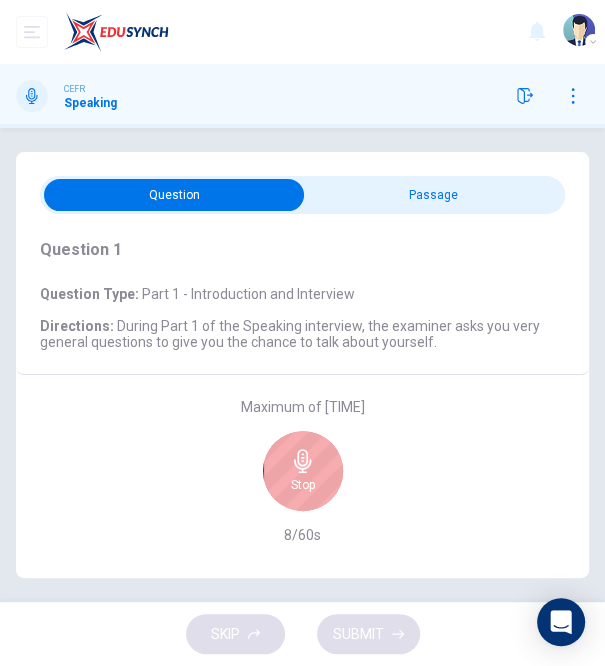 click on "Stop" at bounding box center (303, 471) 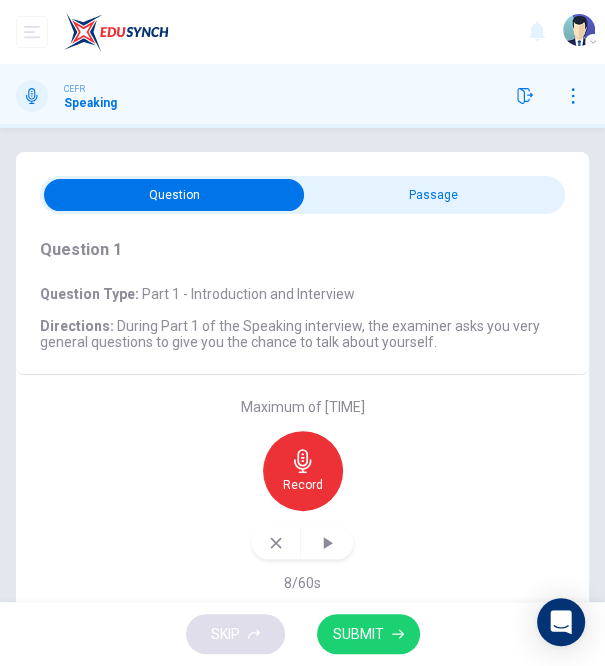 click at bounding box center [276, 543] 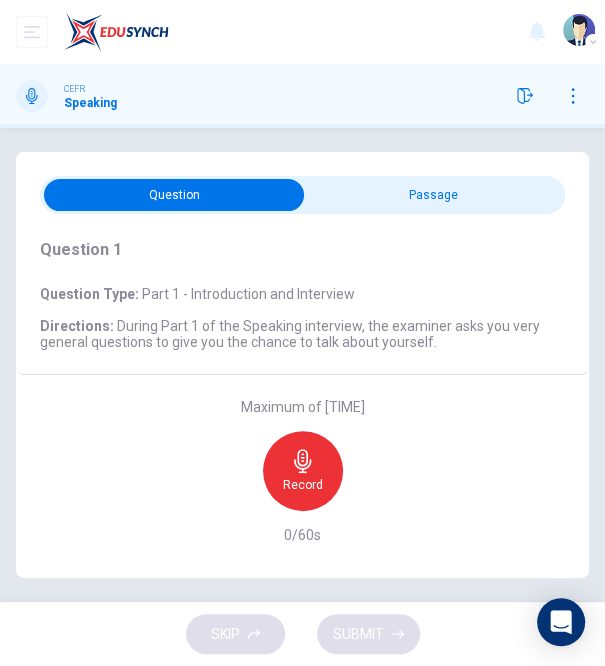 click on "Record" at bounding box center (303, 471) 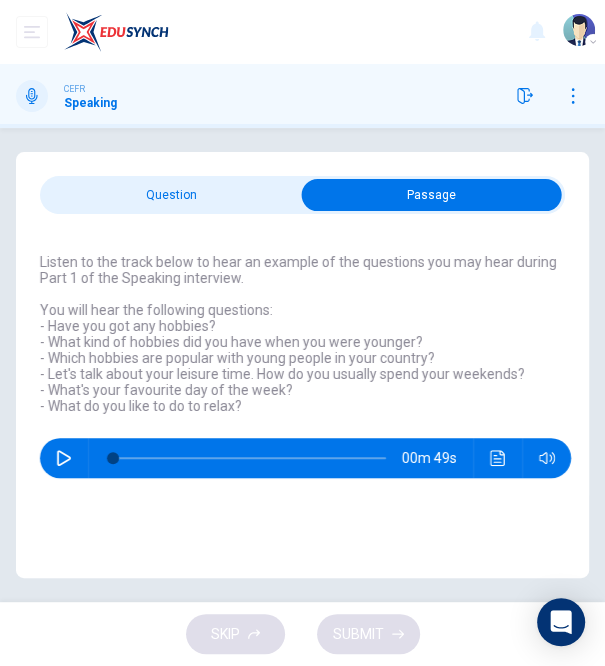 click at bounding box center (302, 195) 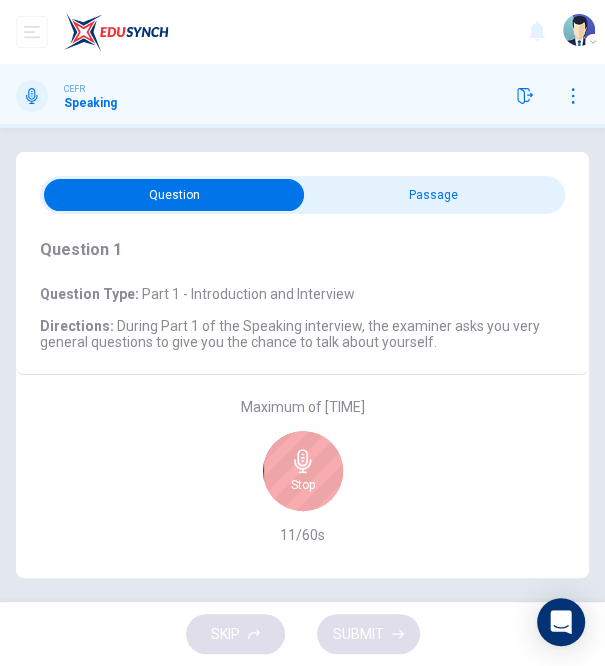 click on "Stop" at bounding box center [303, 471] 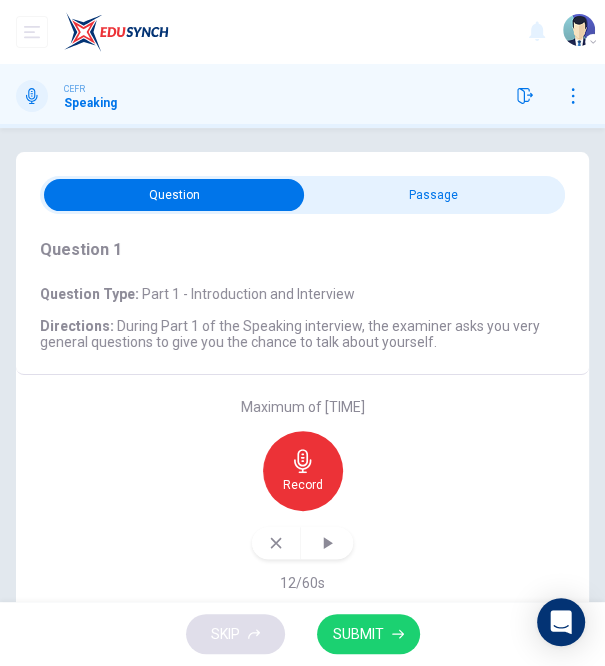 click at bounding box center [276, 543] 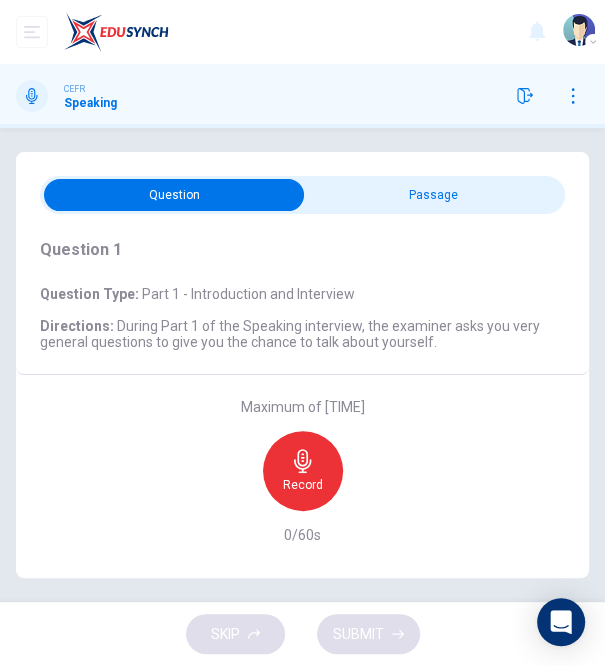 click on "Record" at bounding box center (303, 485) 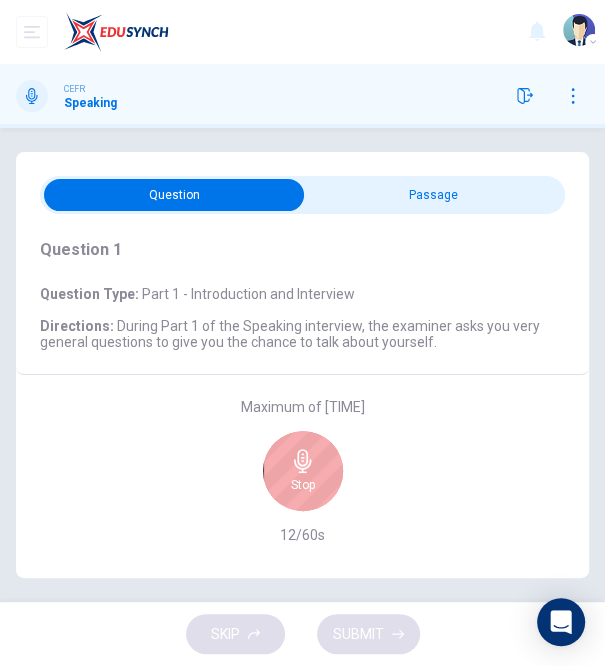 click on "Stop" at bounding box center (303, 471) 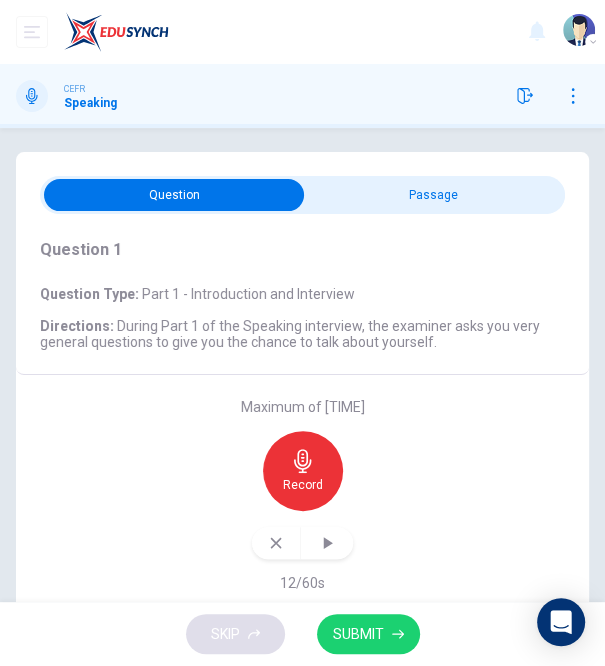click at bounding box center [276, 543] 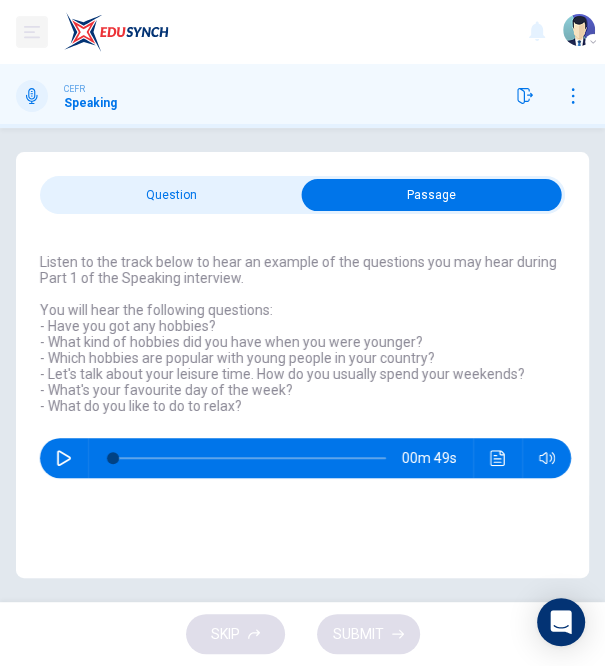 click at bounding box center [32, 32] 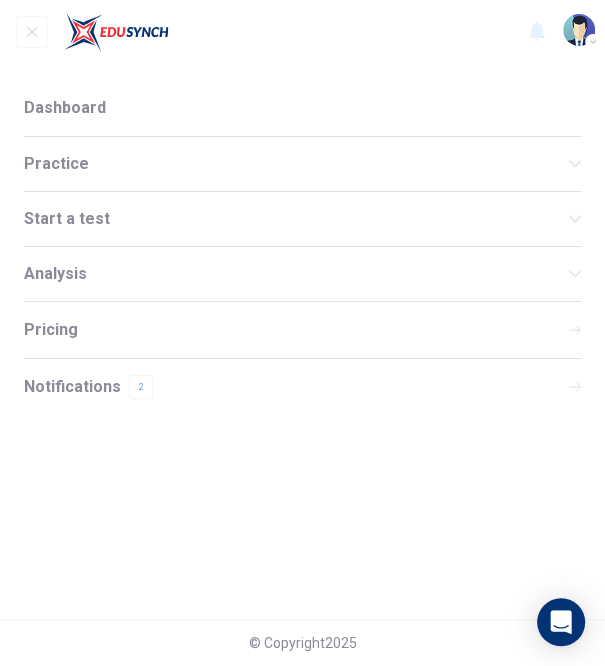 click on "Practice" at bounding box center (296, 164) 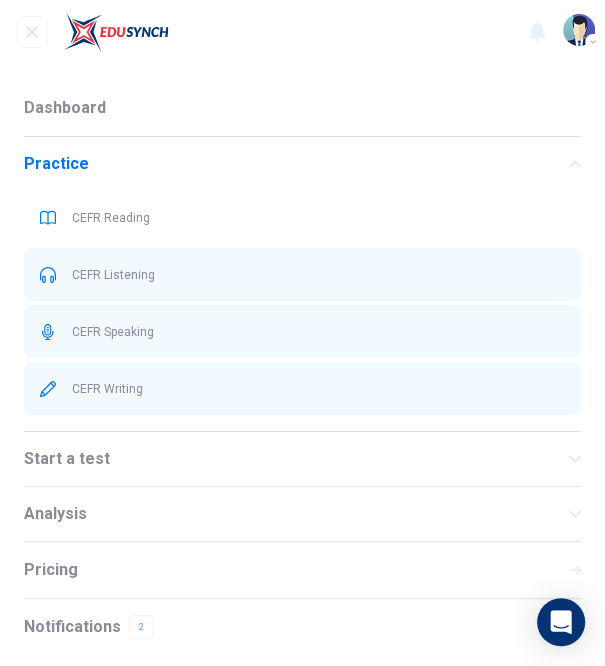 click on "CEFR Reading" at bounding box center (318, 218) 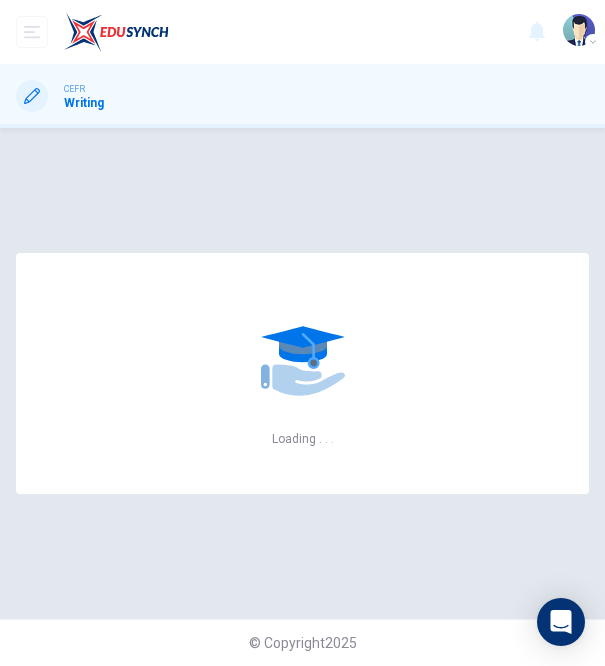 scroll, scrollTop: 0, scrollLeft: 0, axis: both 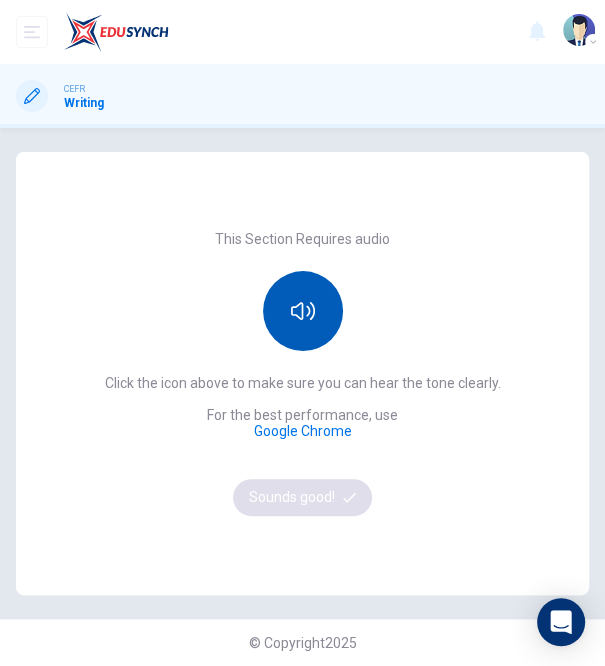 click at bounding box center [303, 311] 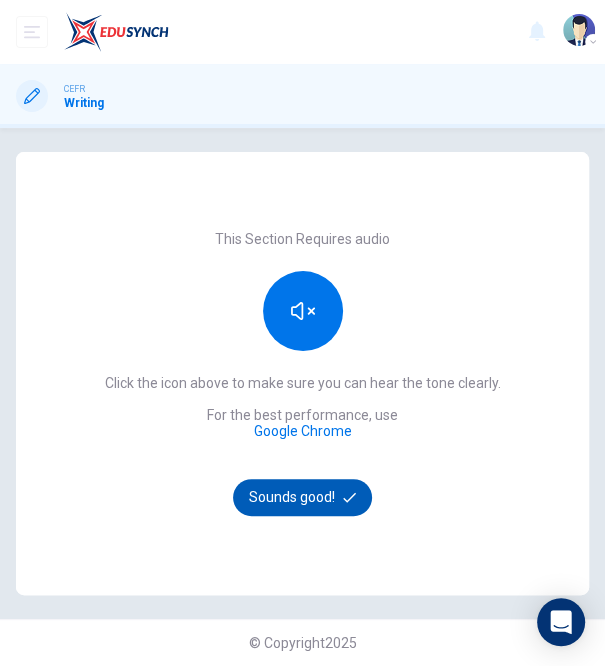 click on "Sounds good!" at bounding box center (303, 497) 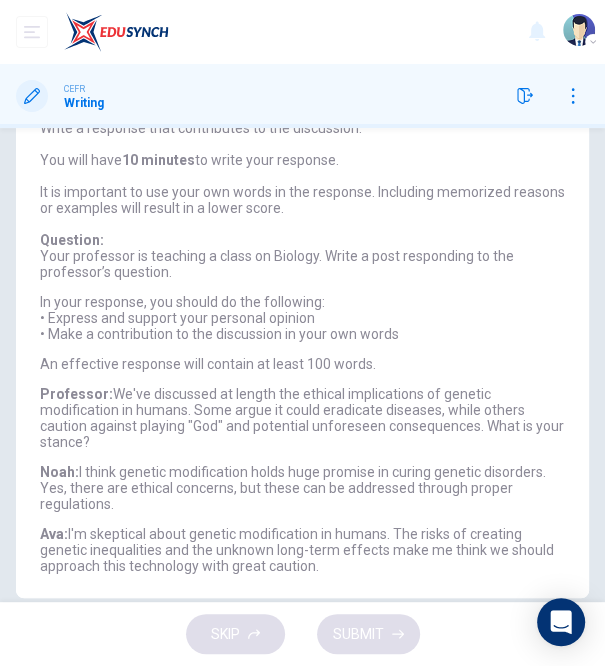 scroll, scrollTop: 281, scrollLeft: 0, axis: vertical 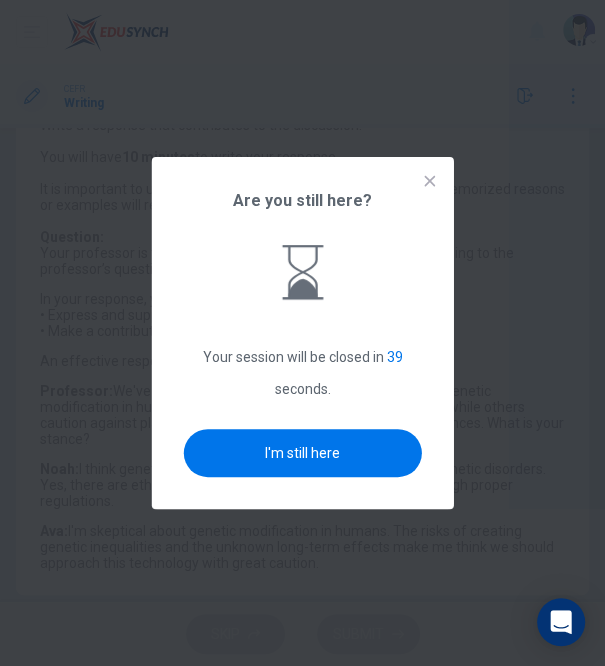 click on "I'm still here" at bounding box center (302, 453) 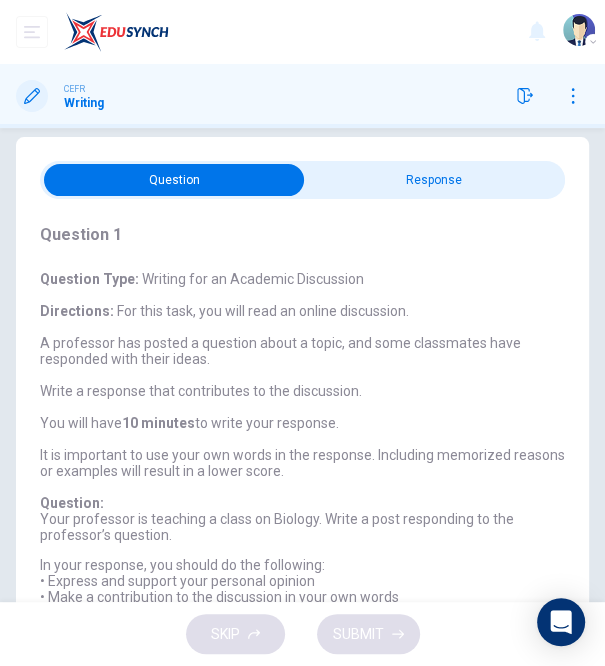 scroll, scrollTop: 0, scrollLeft: 0, axis: both 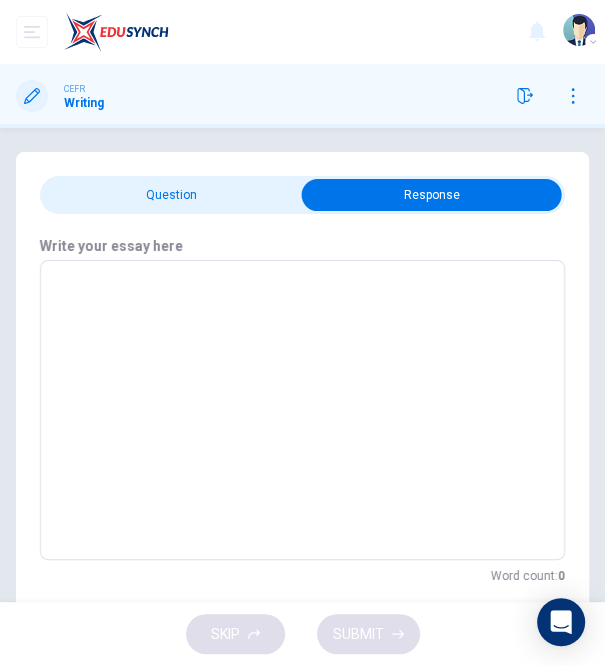 click at bounding box center [302, 410] 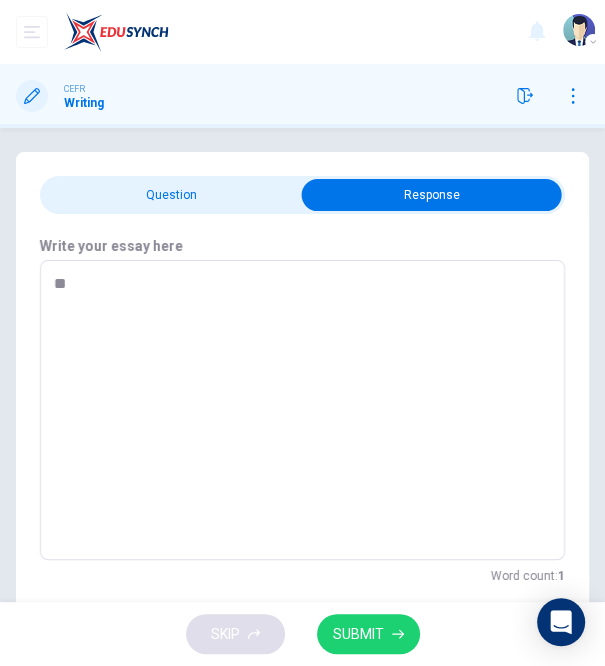 type on "*" 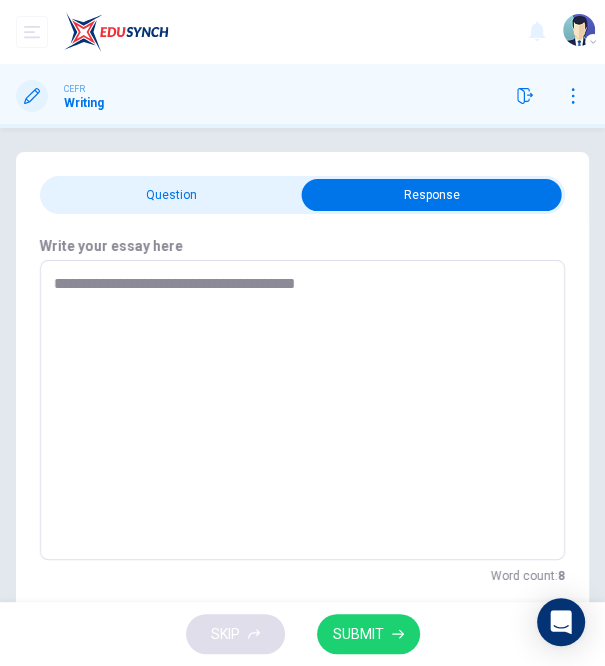 click on "**********" at bounding box center (302, 410) 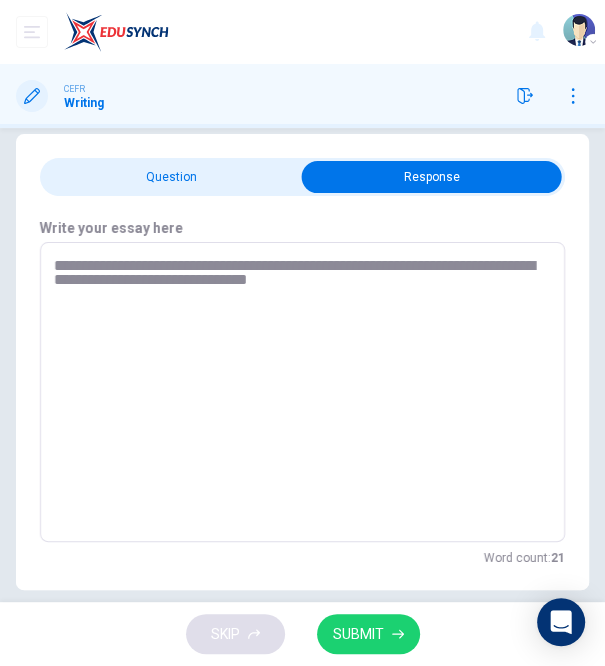 scroll, scrollTop: 30, scrollLeft: 0, axis: vertical 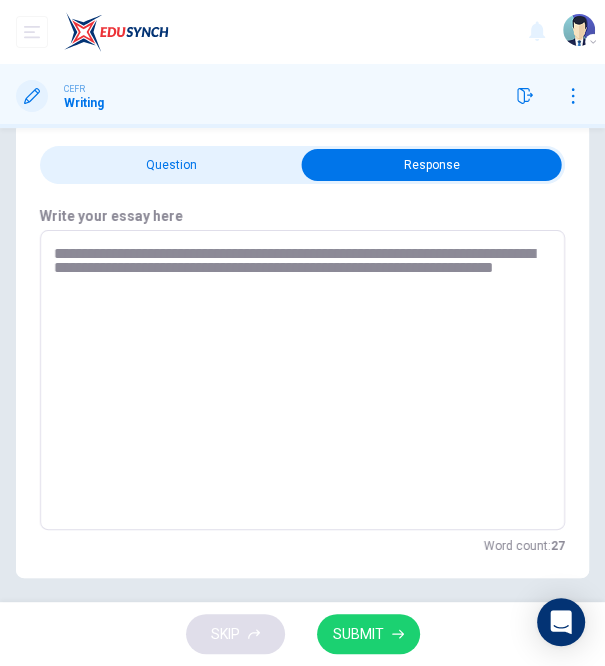 click on "**********" at bounding box center (302, 380) 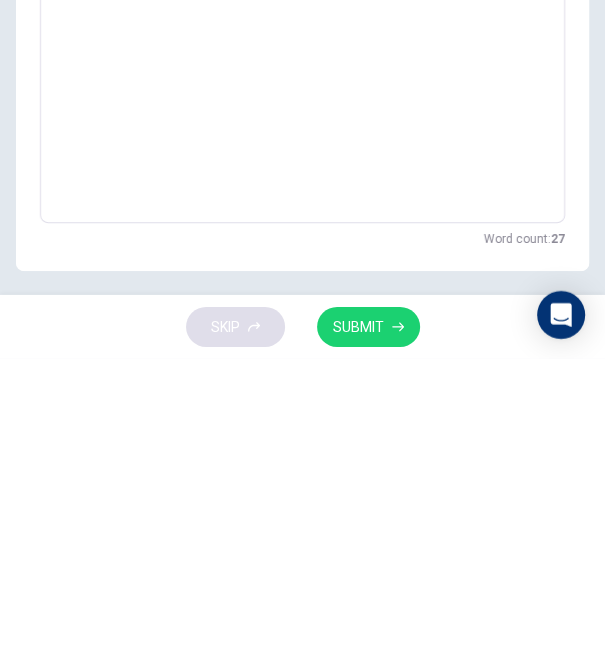 type on "**********" 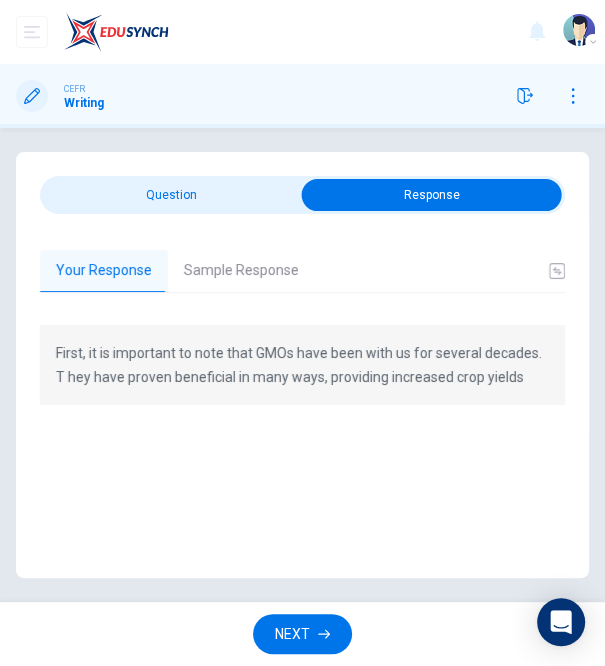 scroll, scrollTop: 0, scrollLeft: 0, axis: both 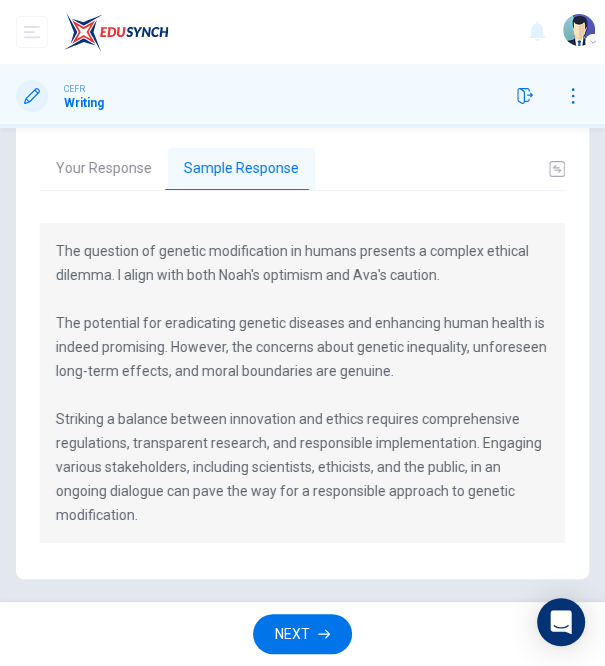click at bounding box center (324, 634) 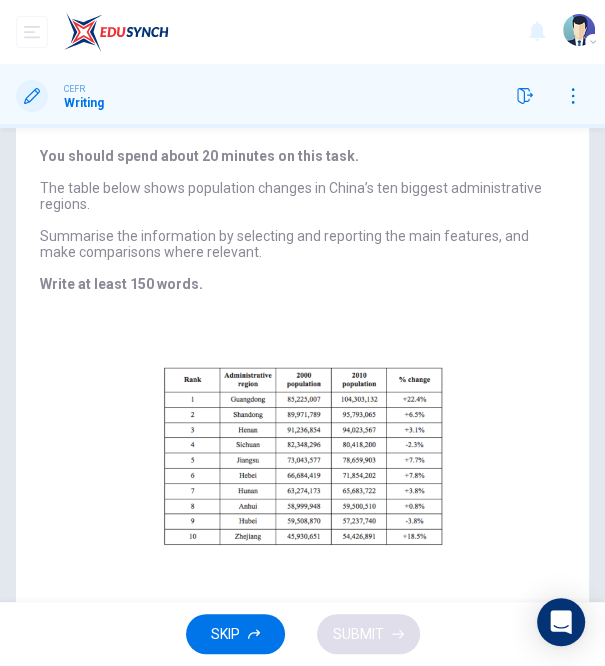 scroll, scrollTop: 209, scrollLeft: 0, axis: vertical 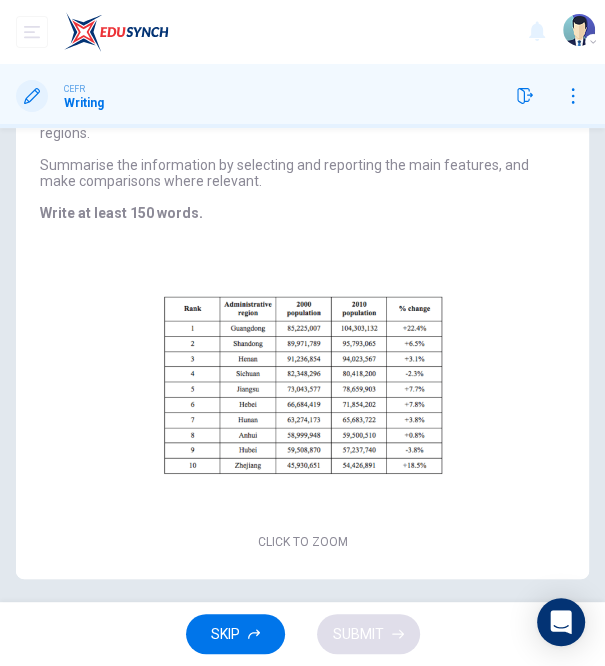 click on "Writing Task 1 You should spend about 20 minutes on this task. The table below shows population changes in China’s ten biggest administrative regions. Summarise the information by selecting and reporting the main features, and make comparisons where relevant. Write at least 150 words. CLICK TO ZOOM Click to Zoom" at bounding box center (302, 292) 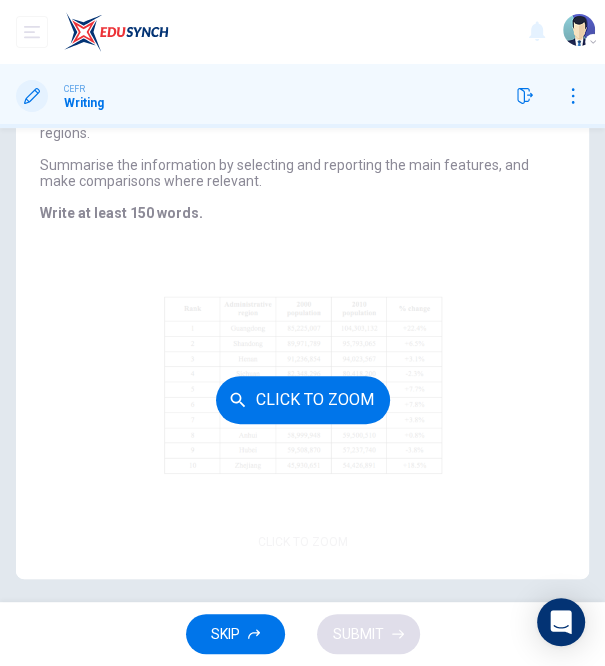 click on "Click to Zoom" at bounding box center [302, 400] 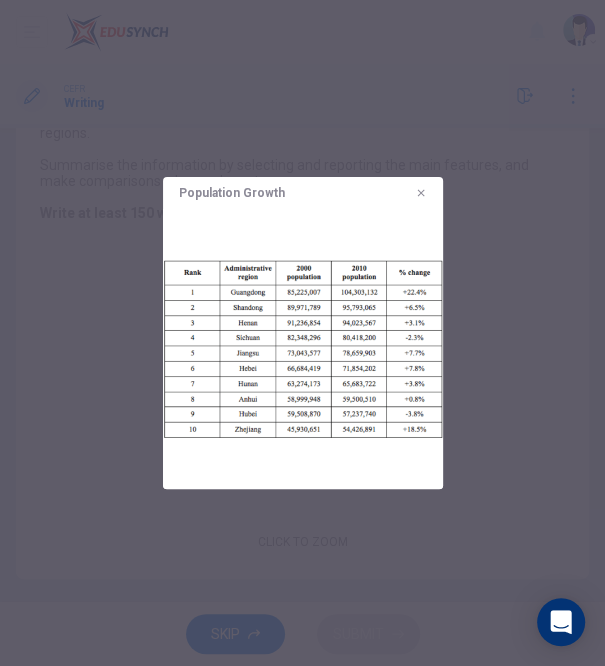 click at bounding box center (421, 193) 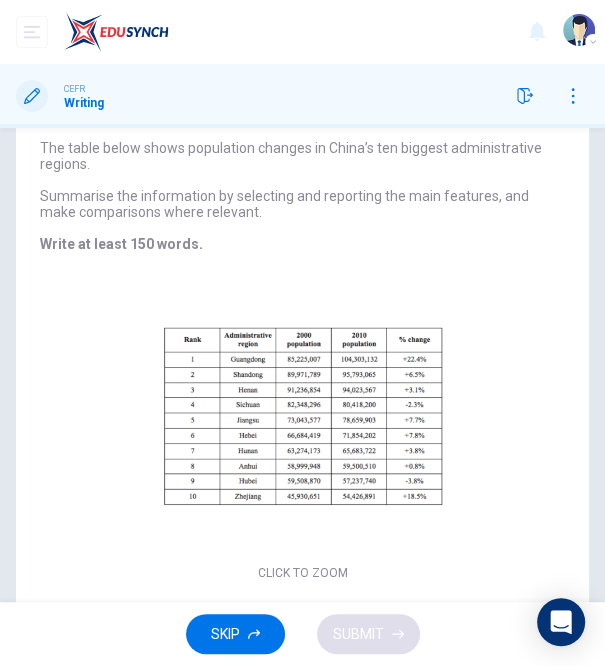 scroll, scrollTop: 209, scrollLeft: 0, axis: vertical 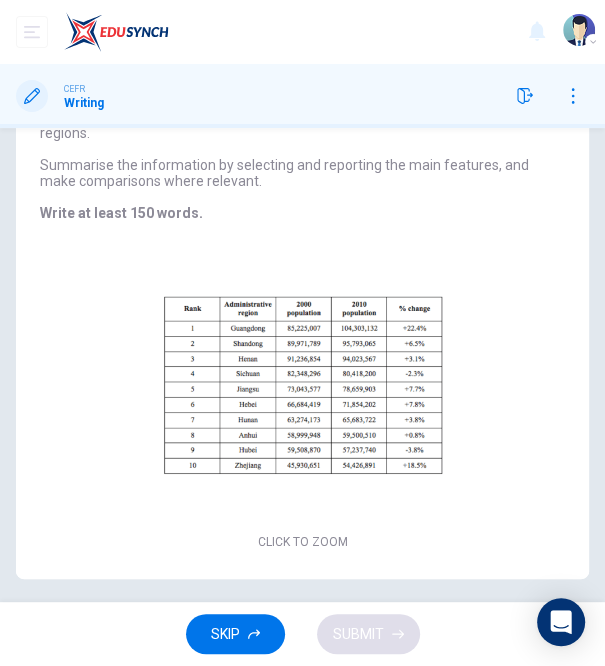 click at bounding box center (525, 96) 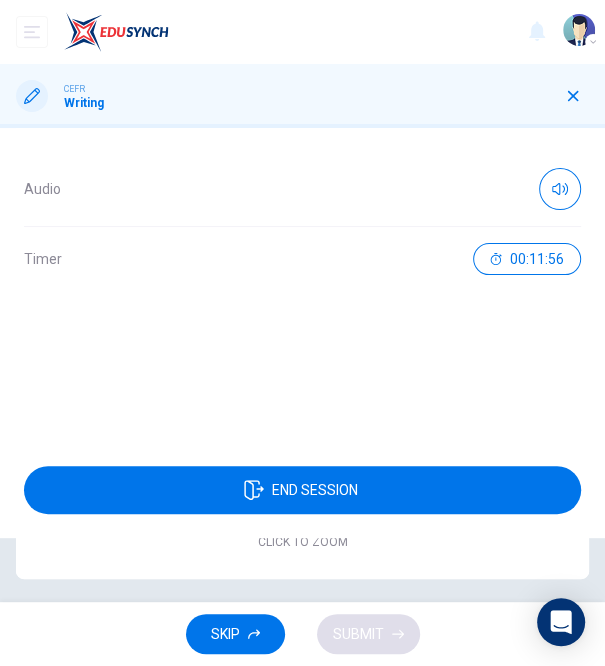 click at bounding box center [573, 96] 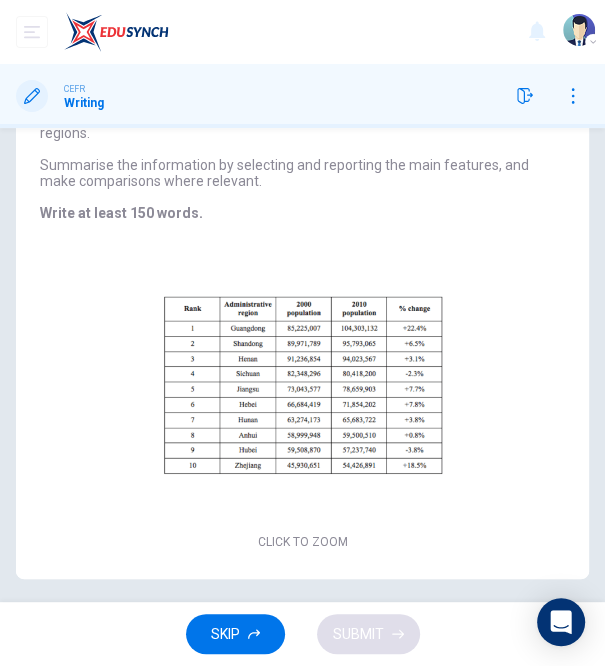click at bounding box center (525, 96) 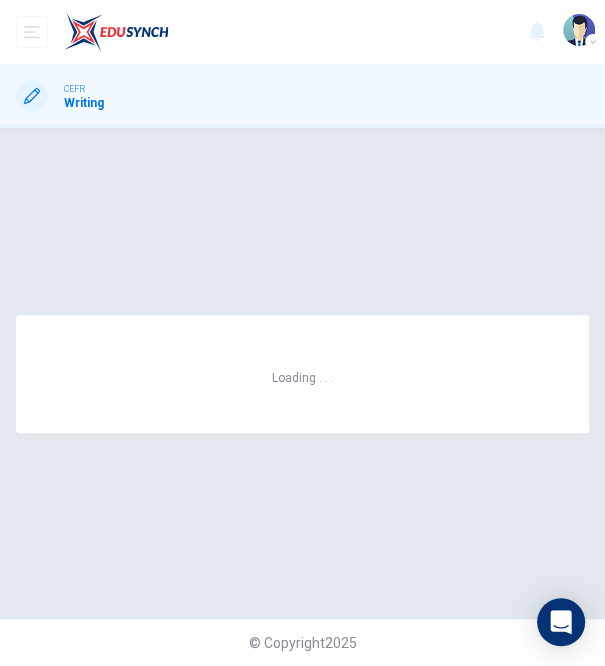scroll, scrollTop: 0, scrollLeft: 0, axis: both 